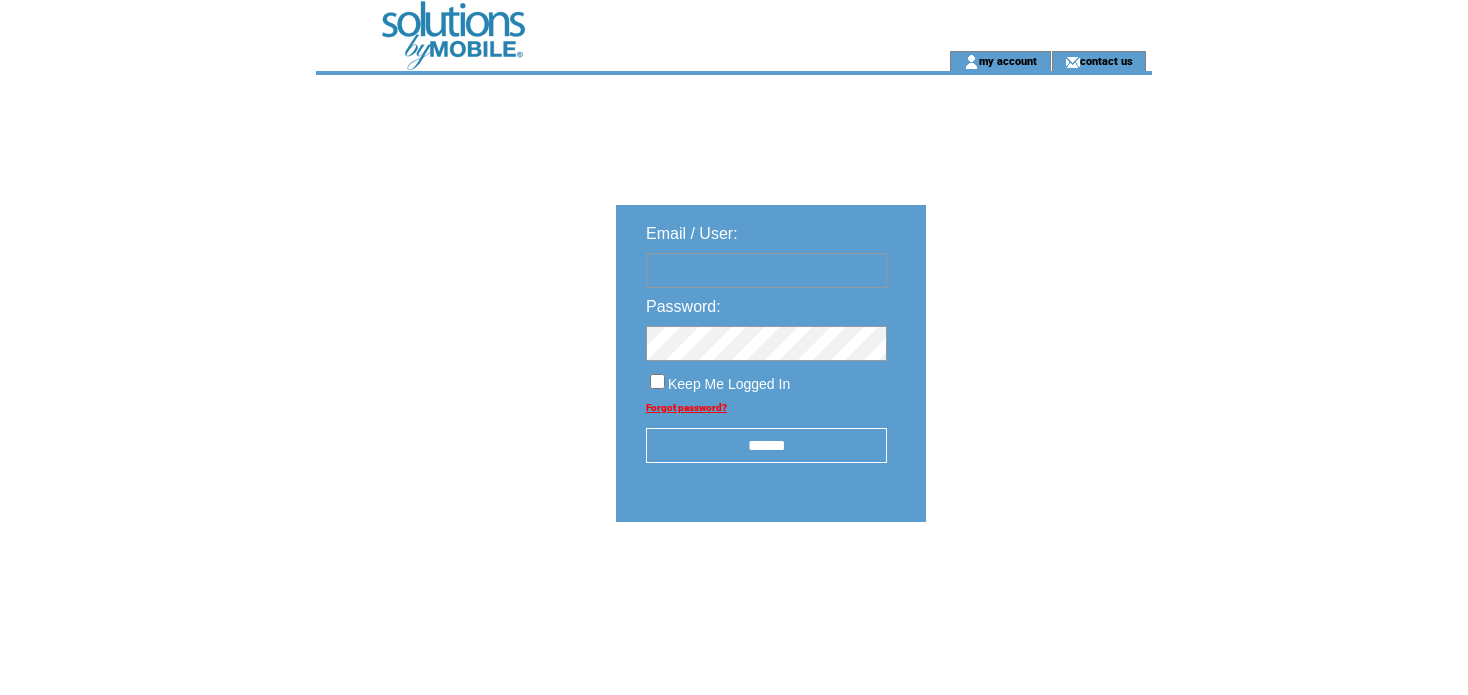scroll, scrollTop: 0, scrollLeft: 0, axis: both 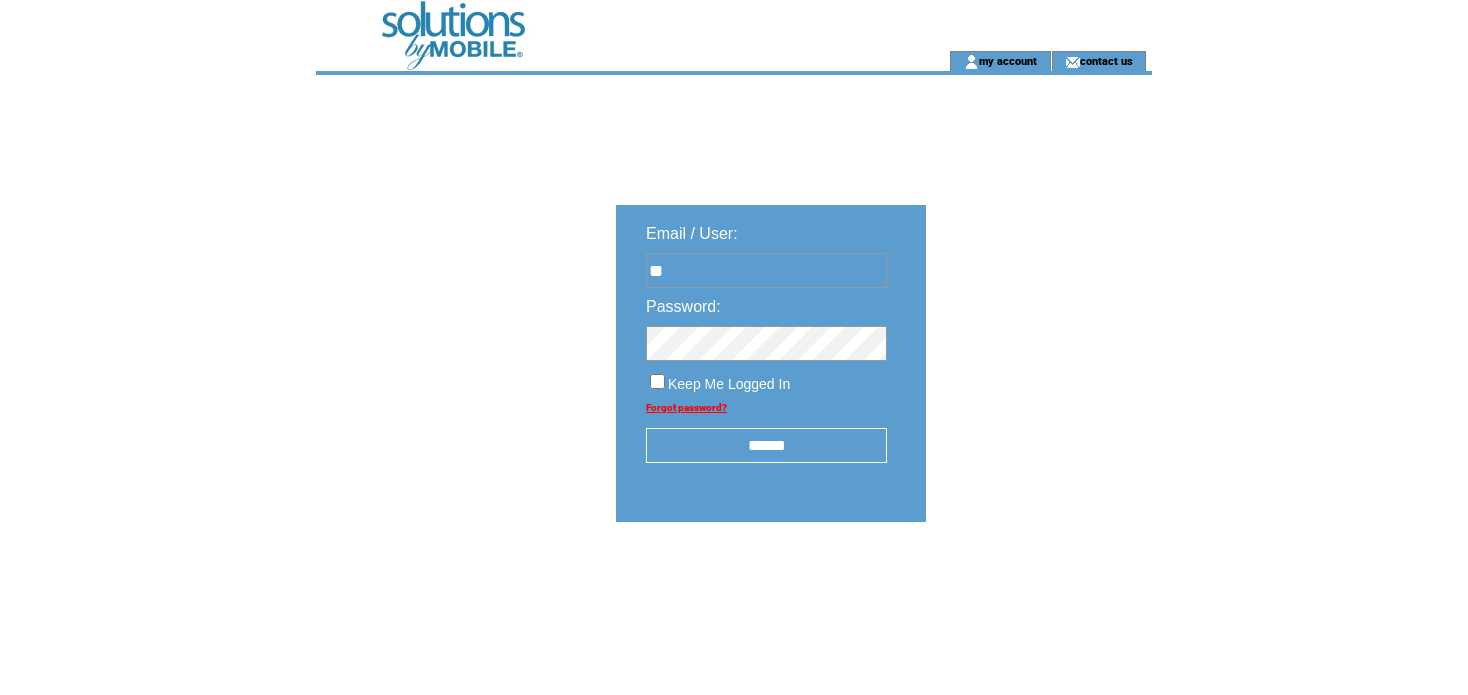 type on "**********" 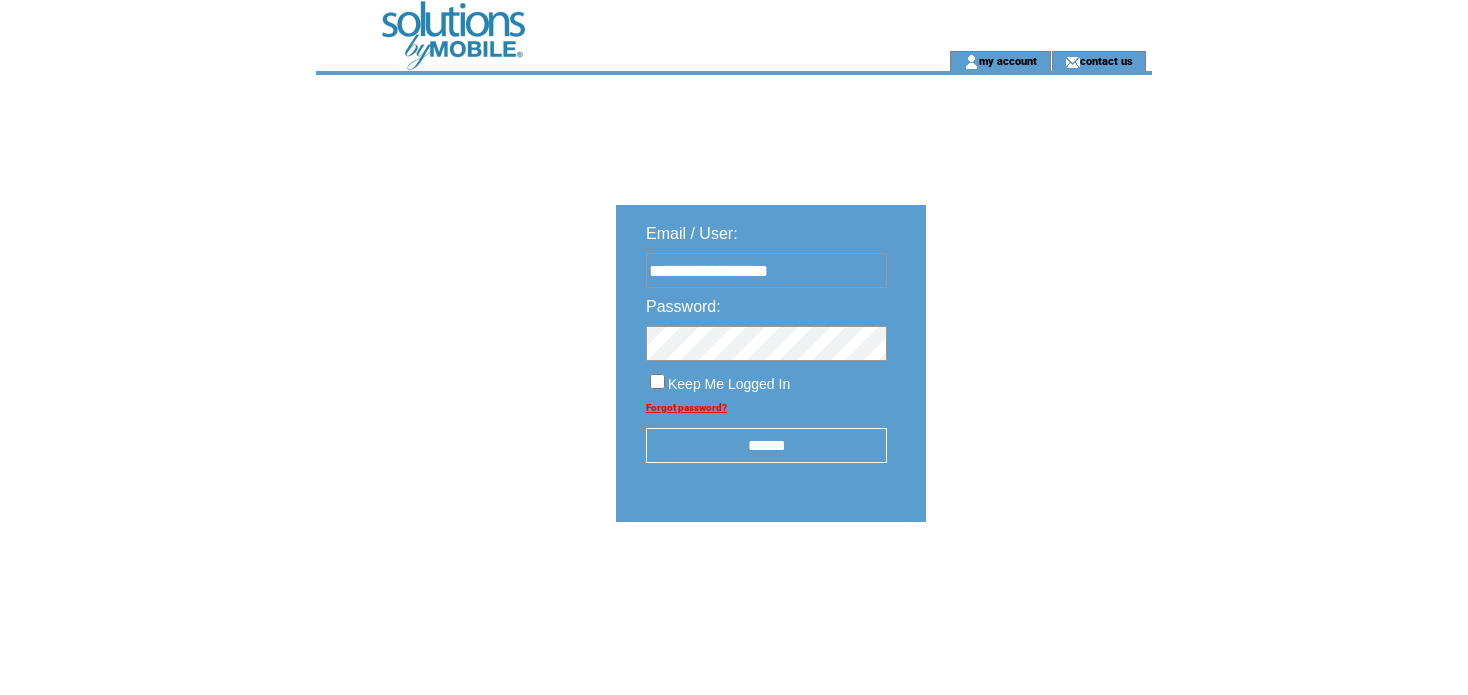 click on "******" at bounding box center (766, 445) 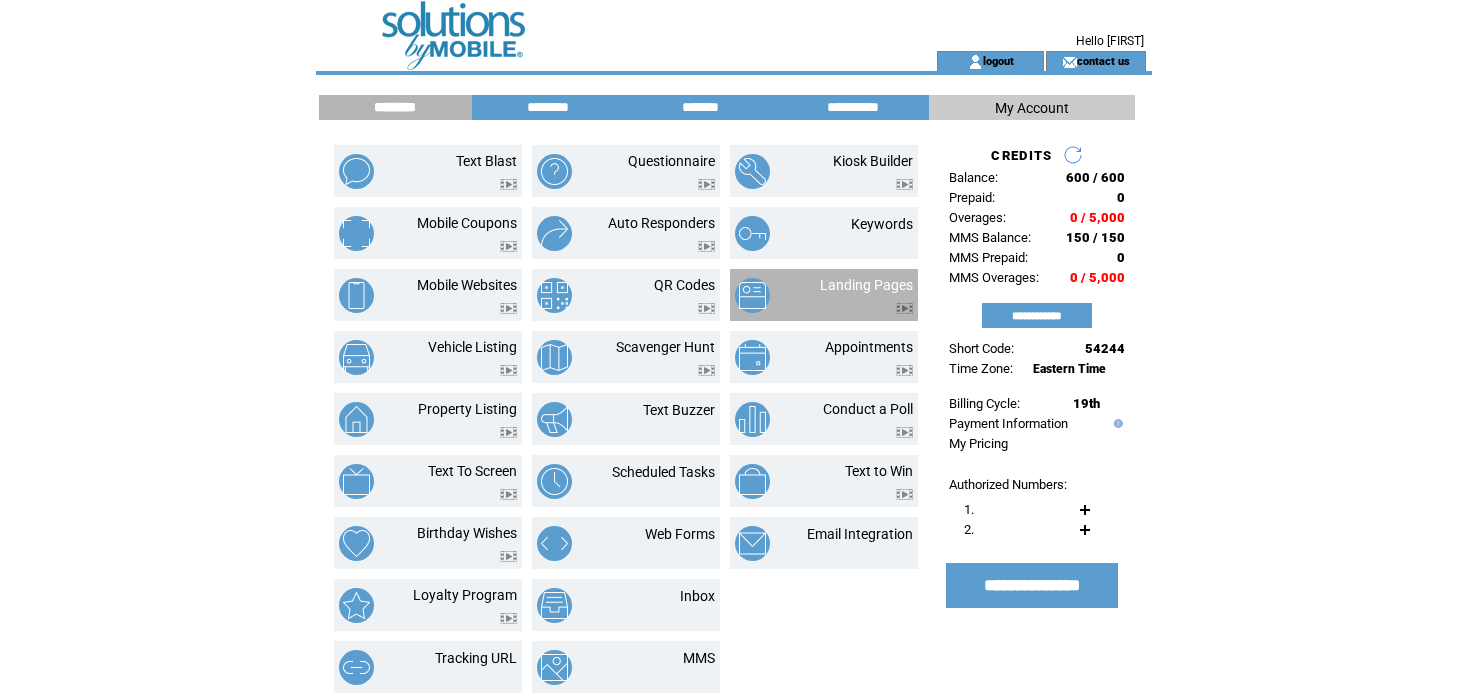 scroll, scrollTop: 0, scrollLeft: 0, axis: both 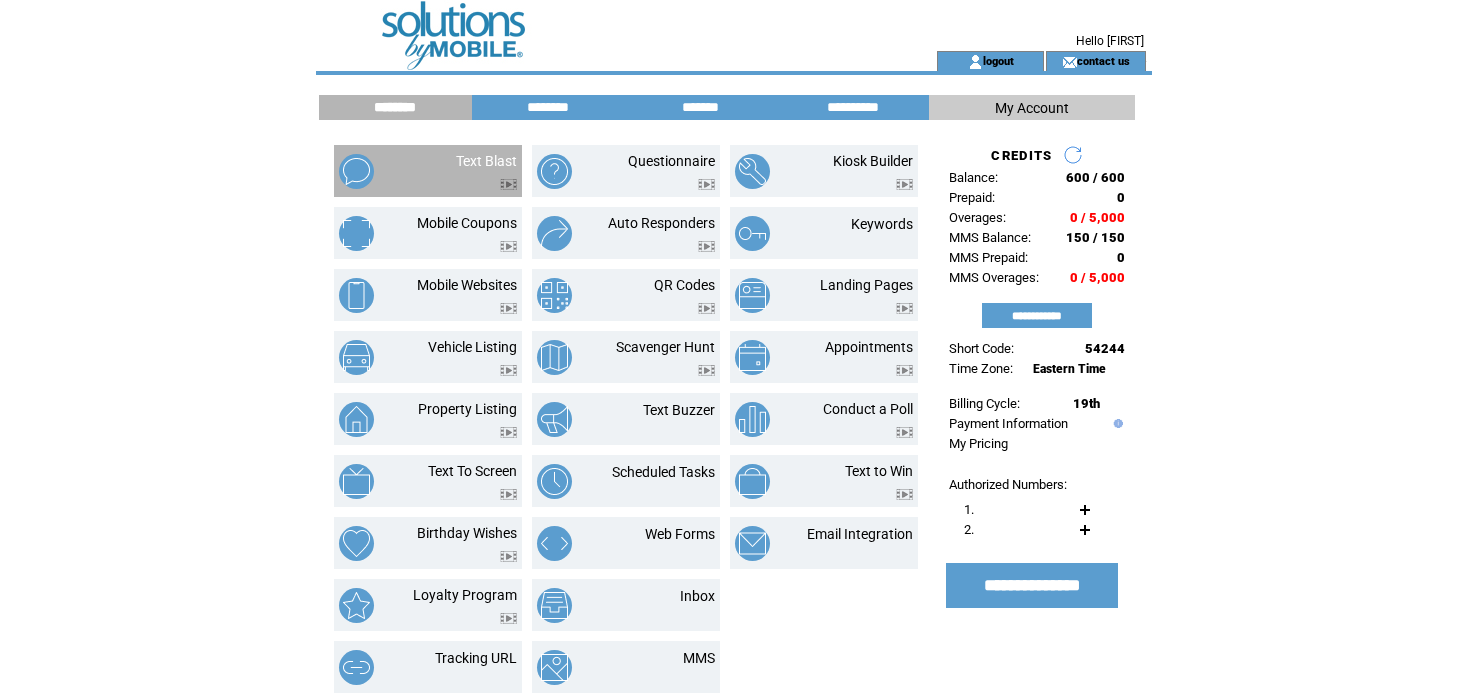 click at bounding box center [486, 179] 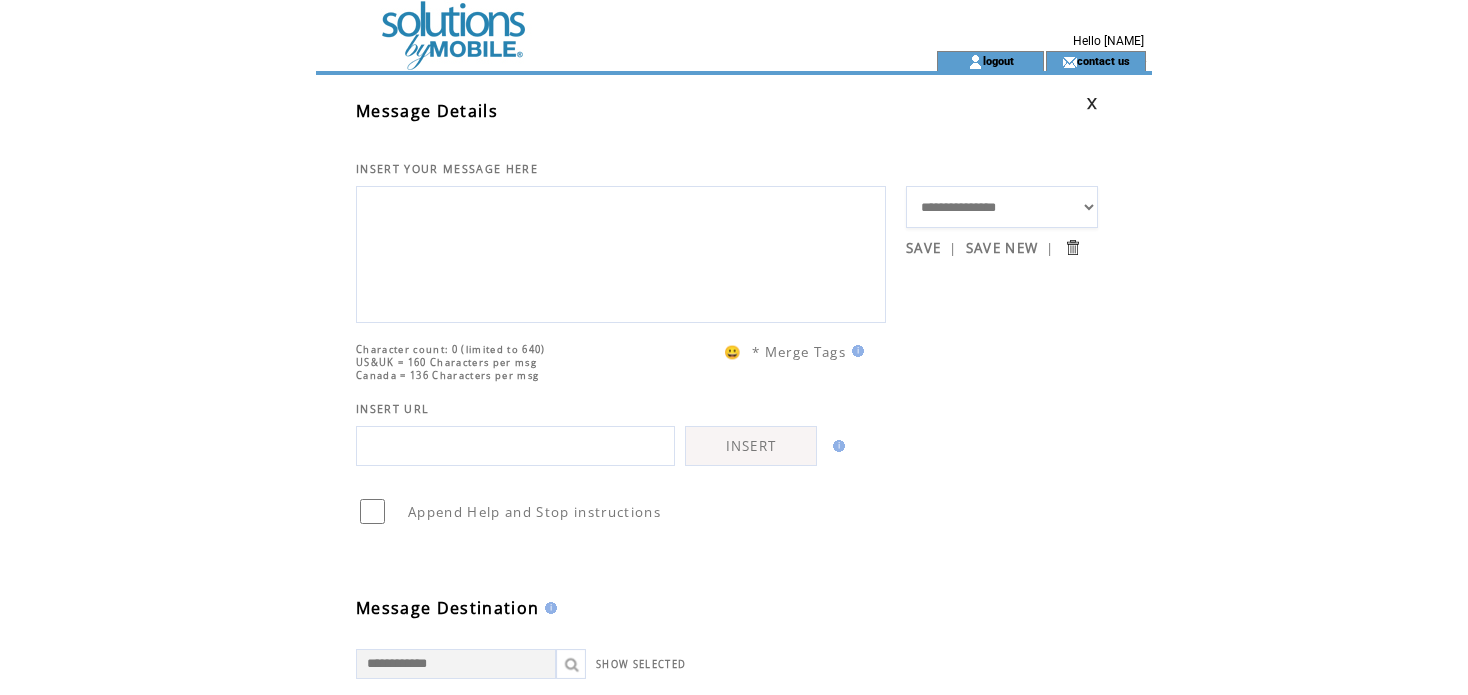 click at bounding box center (621, 252) 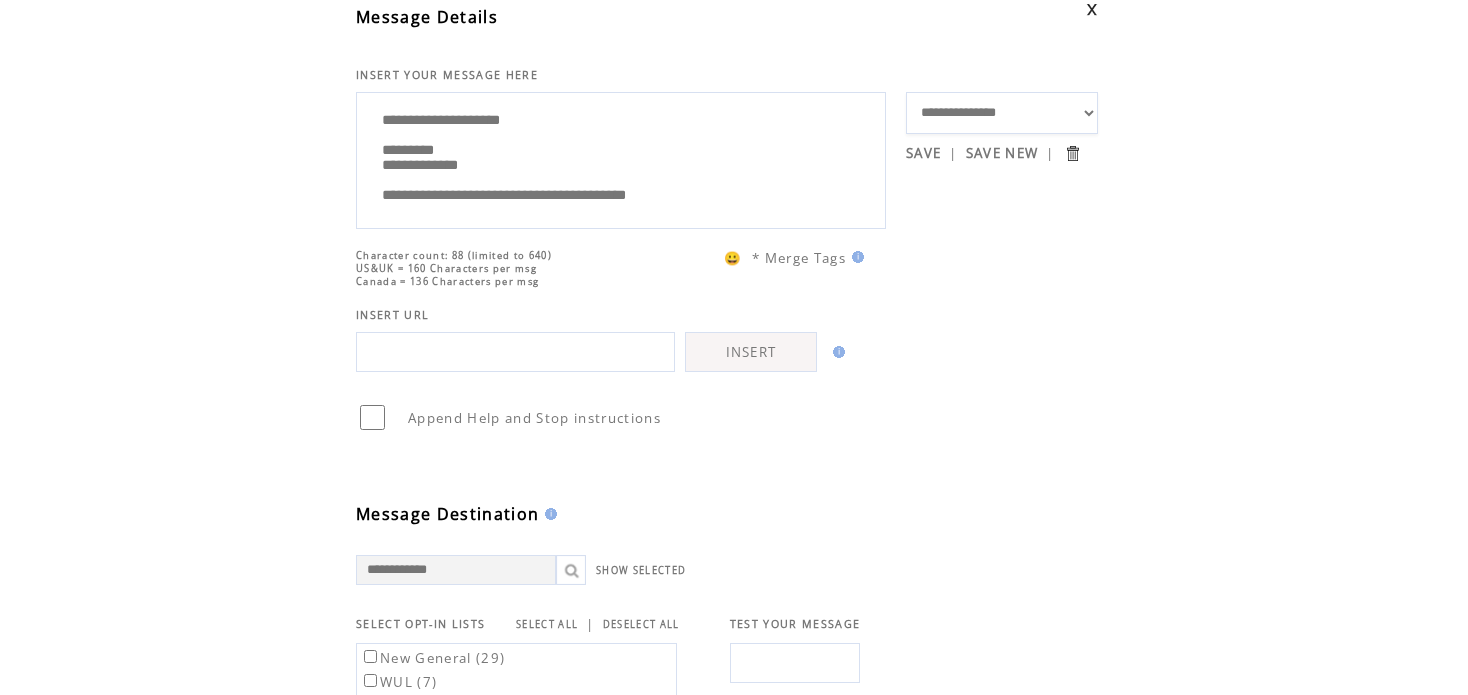 scroll, scrollTop: 400, scrollLeft: 0, axis: vertical 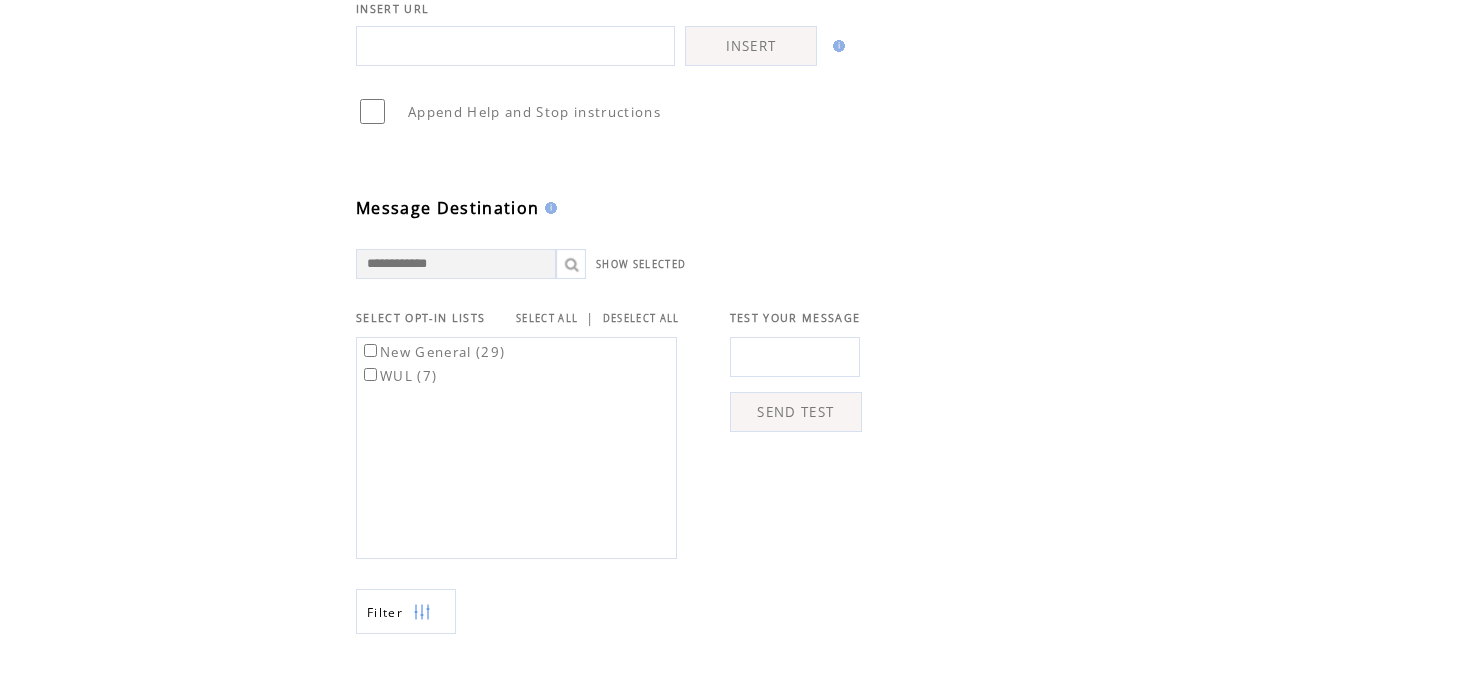 type on "**********" 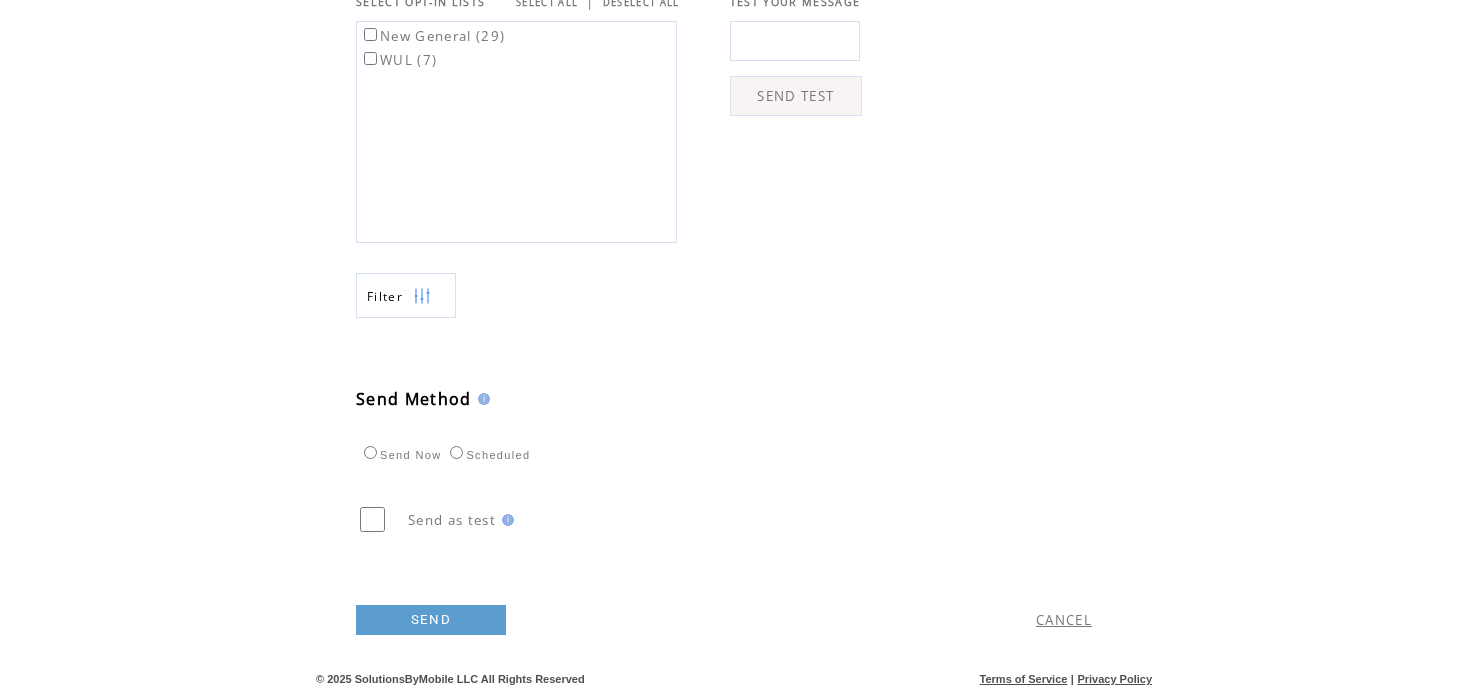scroll, scrollTop: 741, scrollLeft: 0, axis: vertical 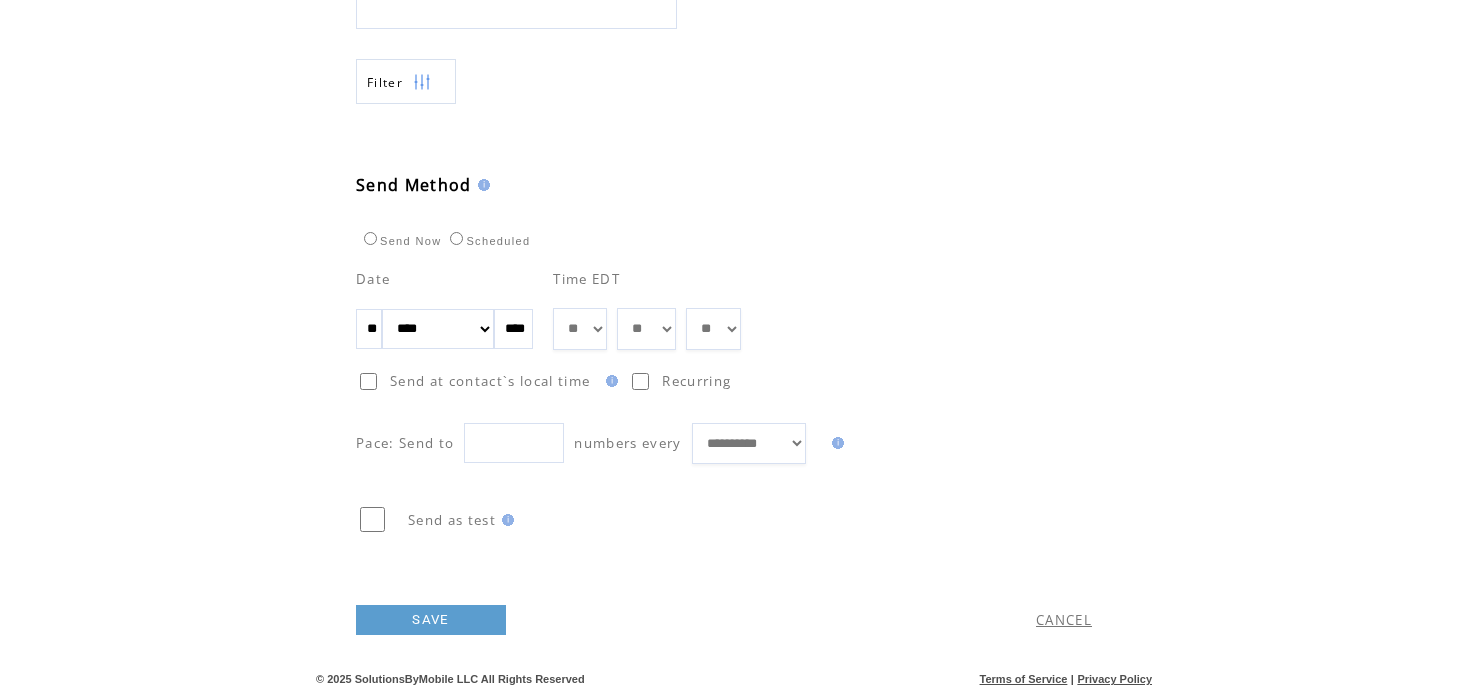 click on "** 	 ** 	 ** 	 ** 	 ** 	 ** 	 ** 	 ** 	 ** 	 ** 	 ** 	 ** 	 ** 	 ** 	 ** 	 ** 	 ** 	 ** 	 ** 	 ** 	 ** 	 ** 	 ** 	 ** 	 ** 	 ** 	 ** 	 ** 	 ** 	 ** 	 ** 	 ** 	 ** 	 ** 	 ** 	 ** 	 ** 	 ** 	 ** 	 ** 	 ** 	 ** 	 ** 	 ** 	 ** 	 ** 	 ** 	 ** 	 ** 	 ** 	 ** 	 ** 	 ** 	 ** 	 ** 	 ** 	 ** 	 ** 	 ** 	 ** 	 **" at bounding box center [646, 329] 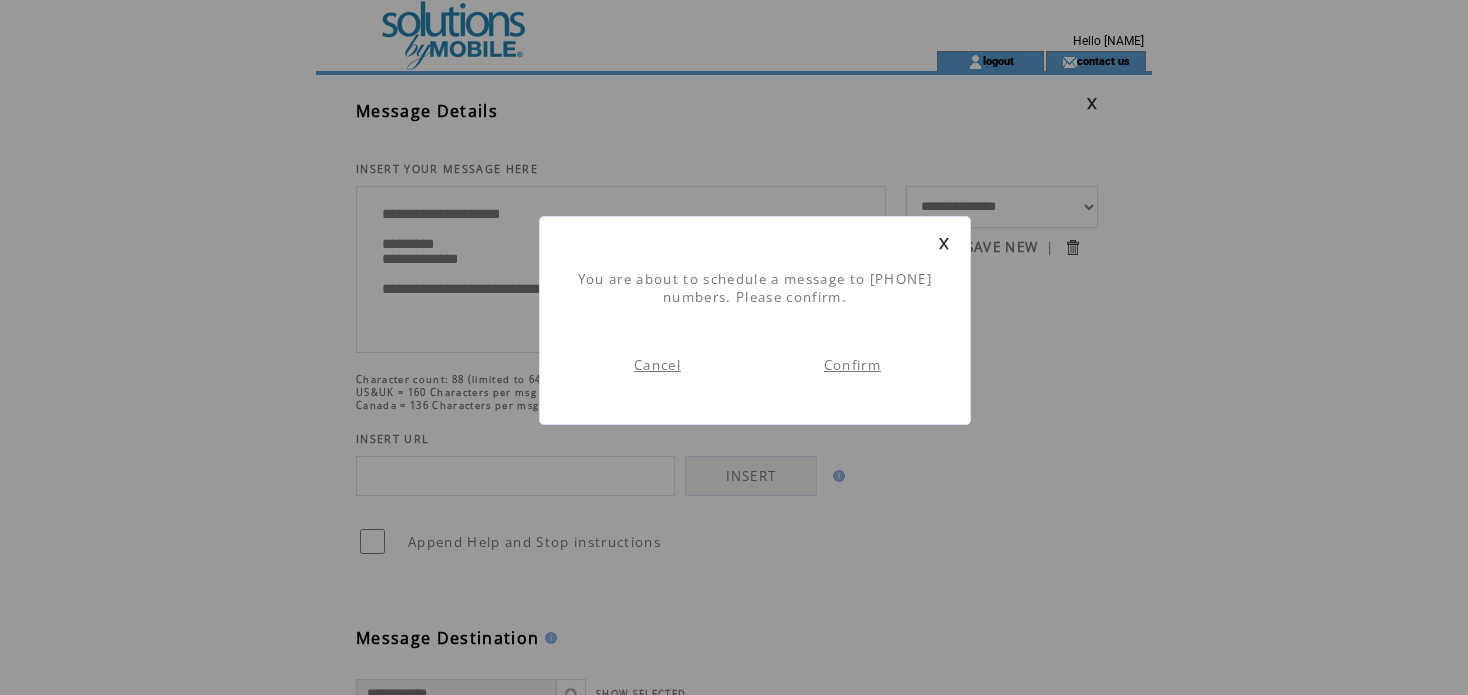 click on "Confirm" at bounding box center (852, 365) 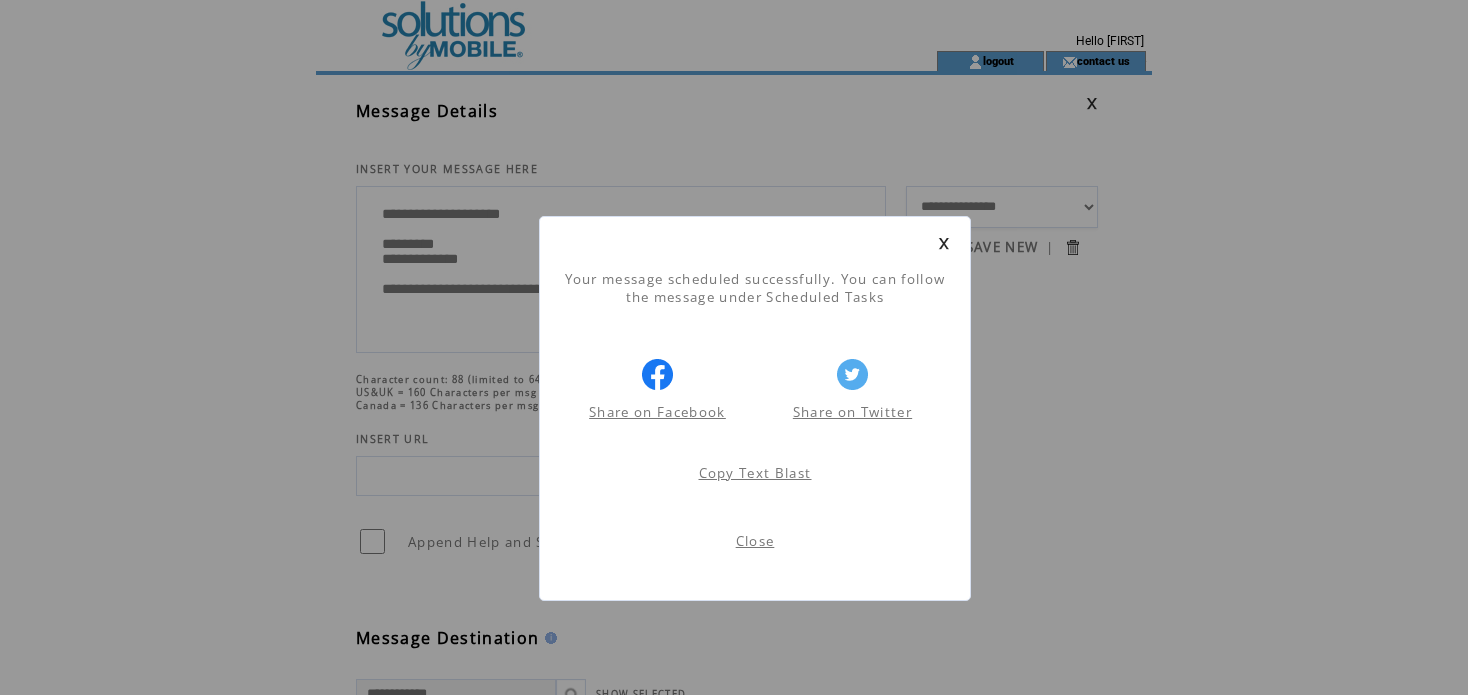 scroll, scrollTop: 0, scrollLeft: 0, axis: both 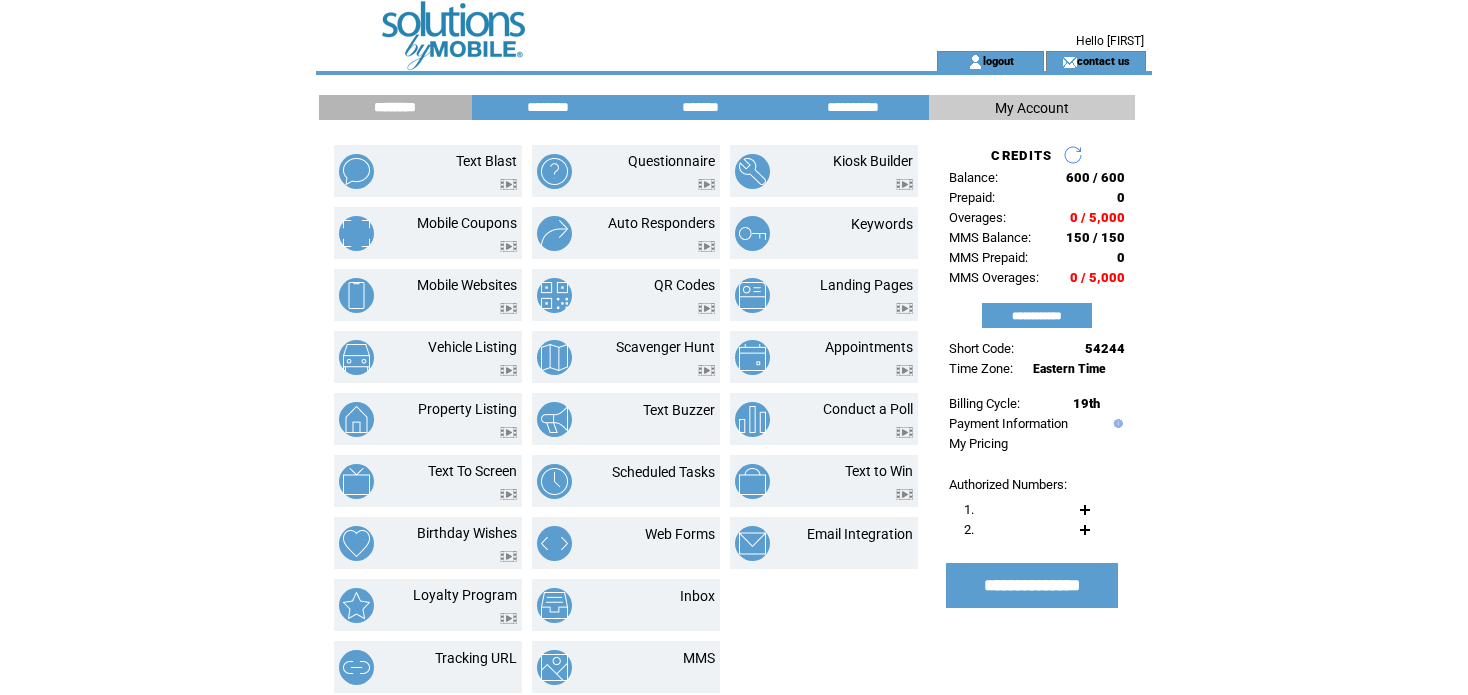 click at bounding box center (975, 62) 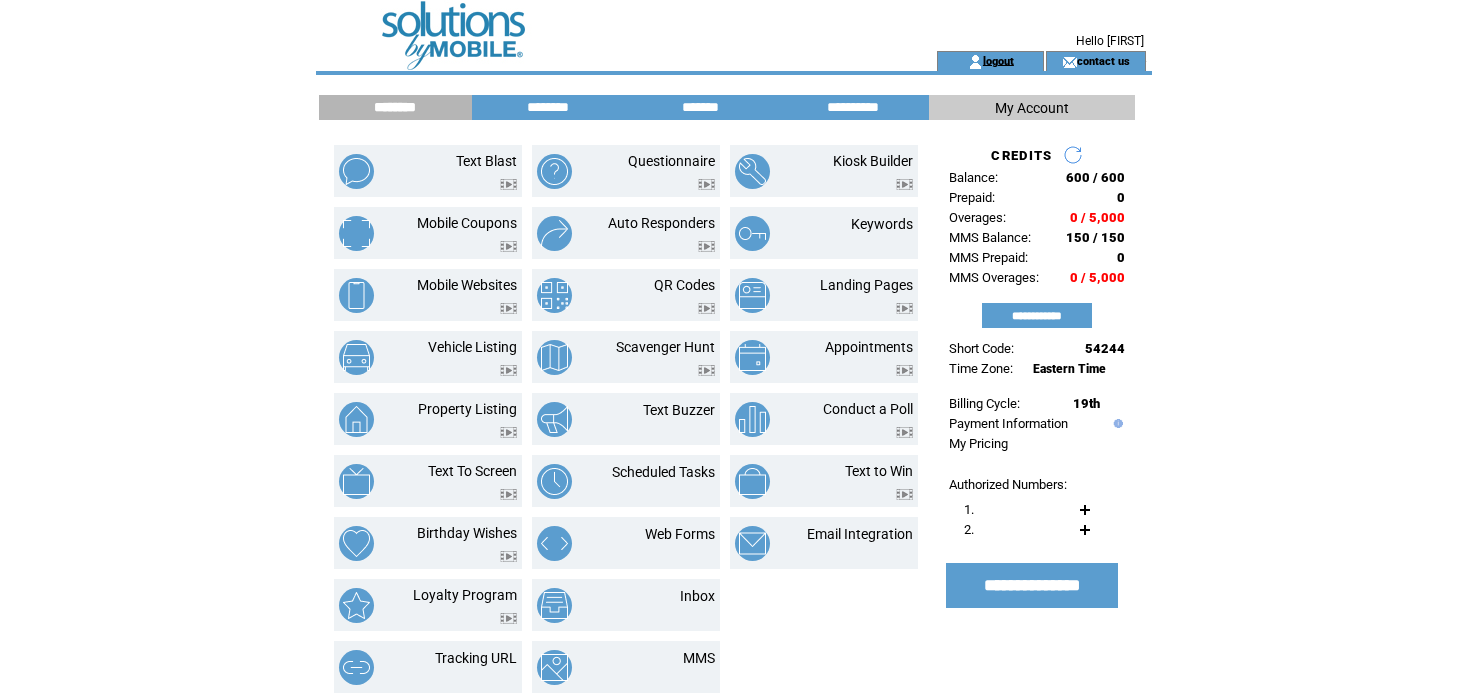 click on "logout" at bounding box center [998, 60] 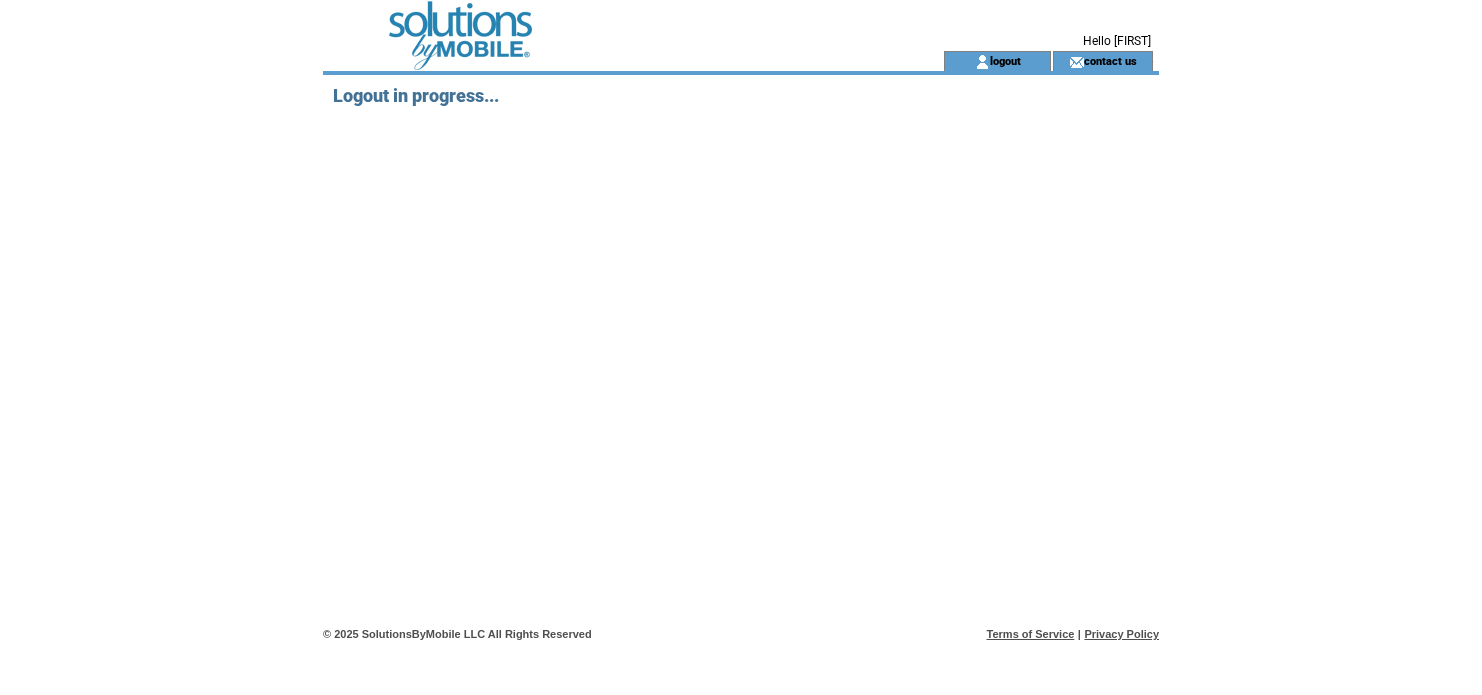 scroll, scrollTop: 0, scrollLeft: 0, axis: both 